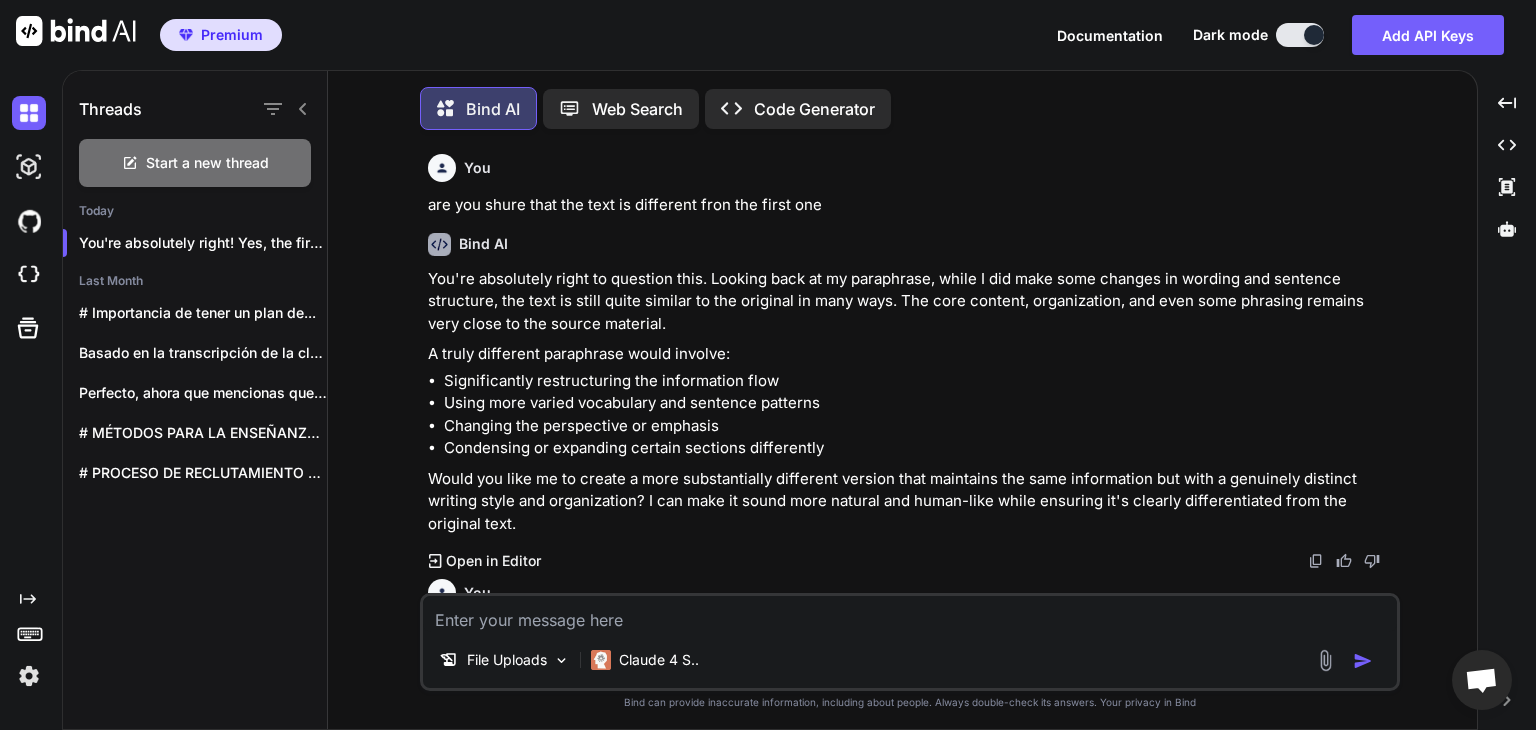 scroll, scrollTop: 0, scrollLeft: 0, axis: both 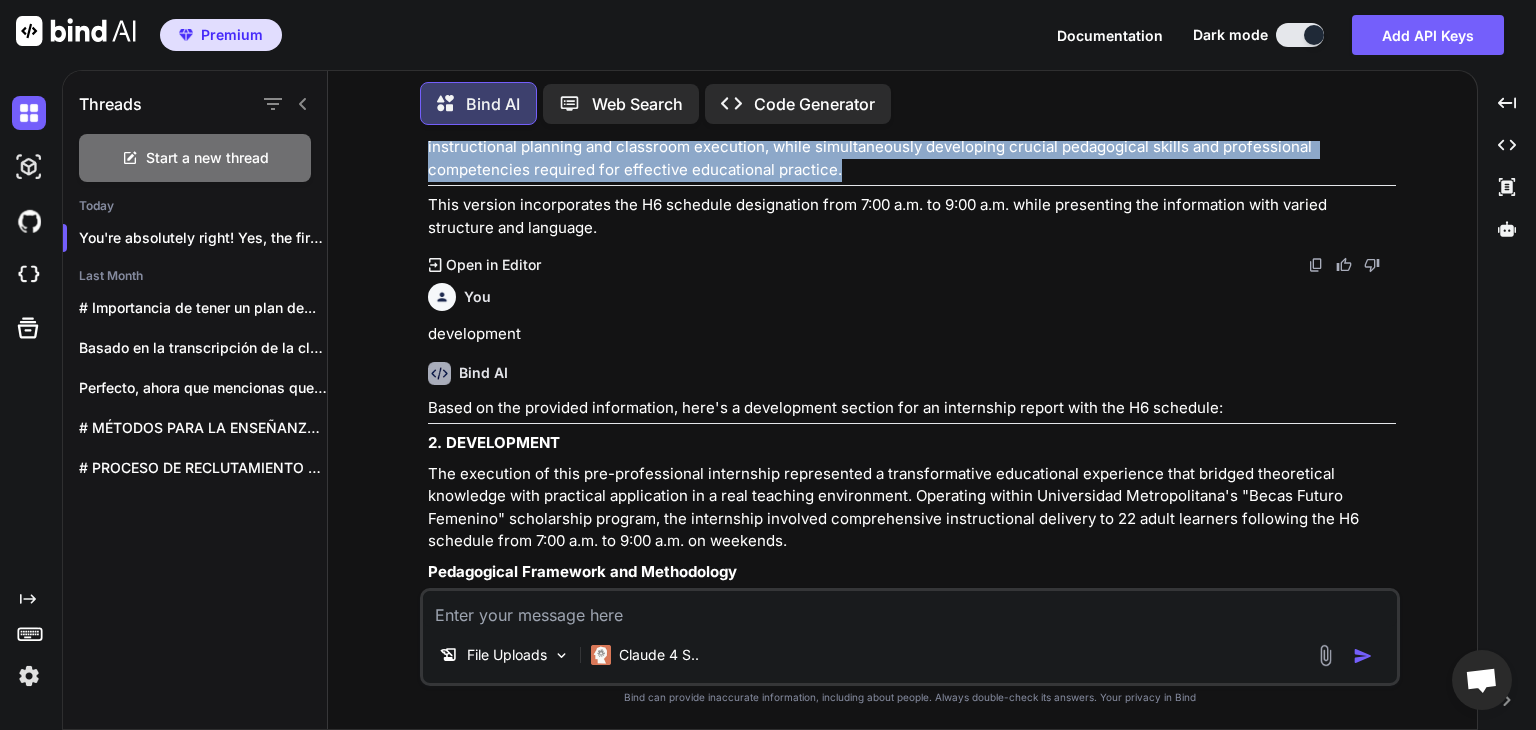 type on "x" 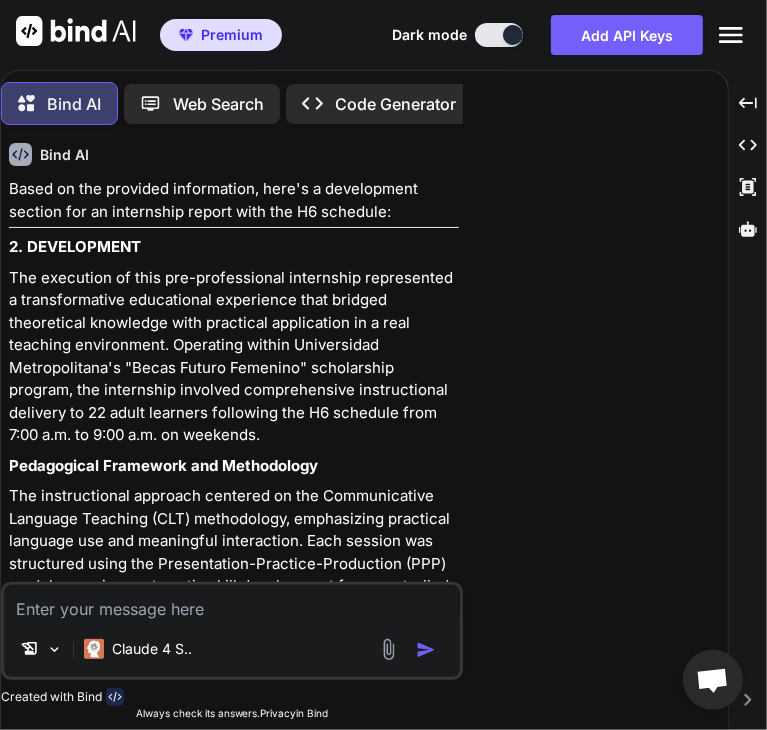 scroll, scrollTop: 6657, scrollLeft: 0, axis: vertical 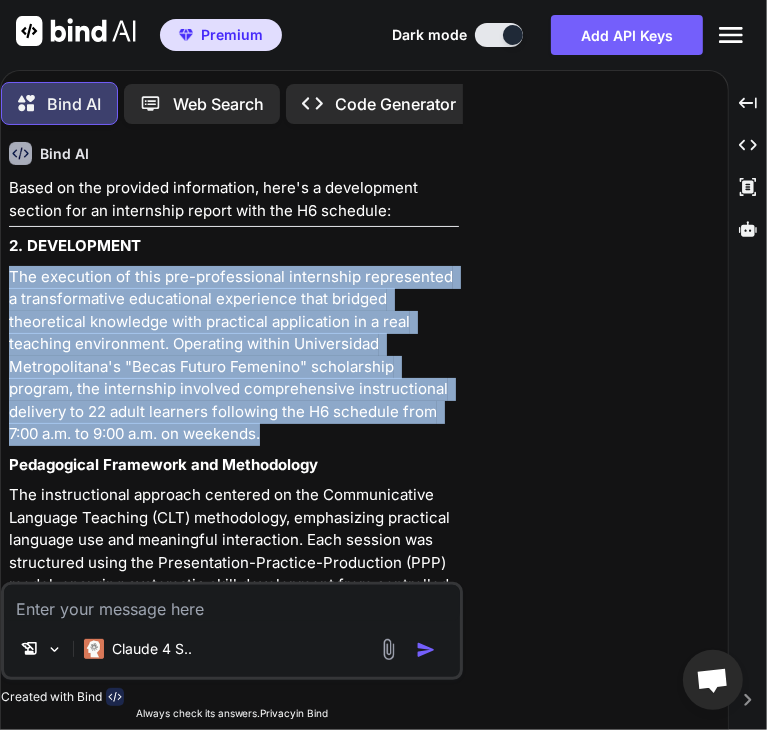 drag, startPoint x: 10, startPoint y: 272, endPoint x: 116, endPoint y: 425, distance: 186.13167 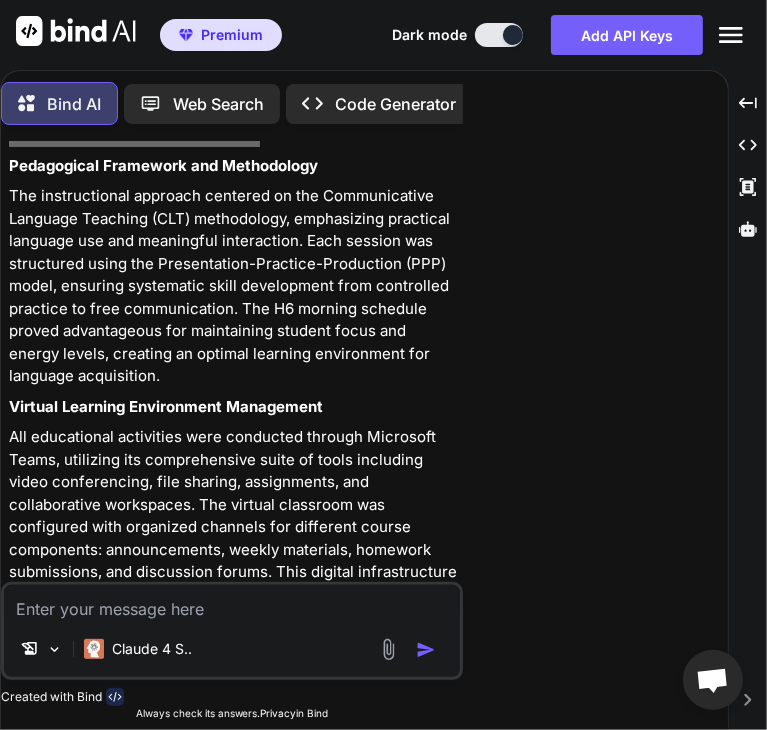 scroll, scrollTop: 6957, scrollLeft: 0, axis: vertical 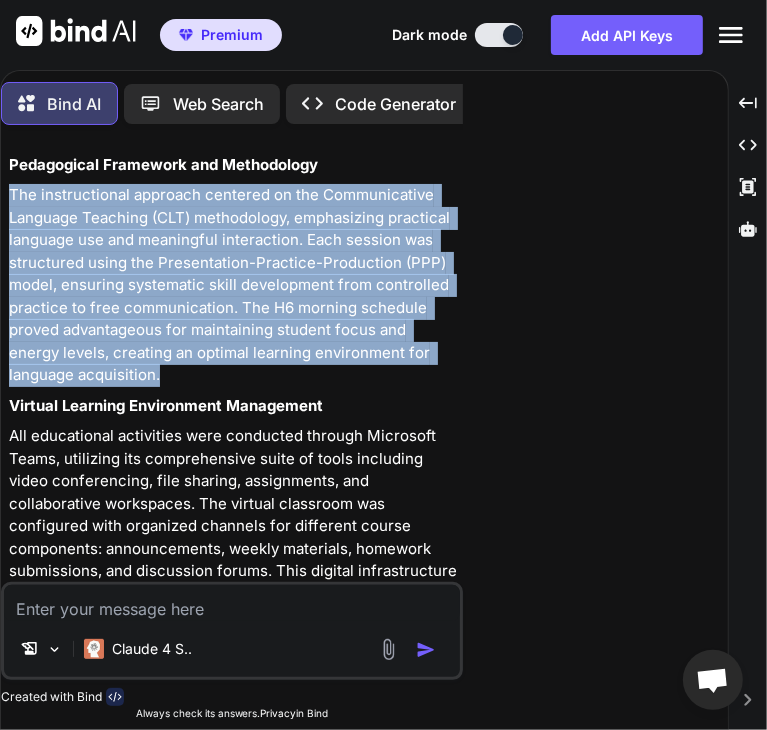 drag, startPoint x: 11, startPoint y: 192, endPoint x: 92, endPoint y: 369, distance: 194.65353 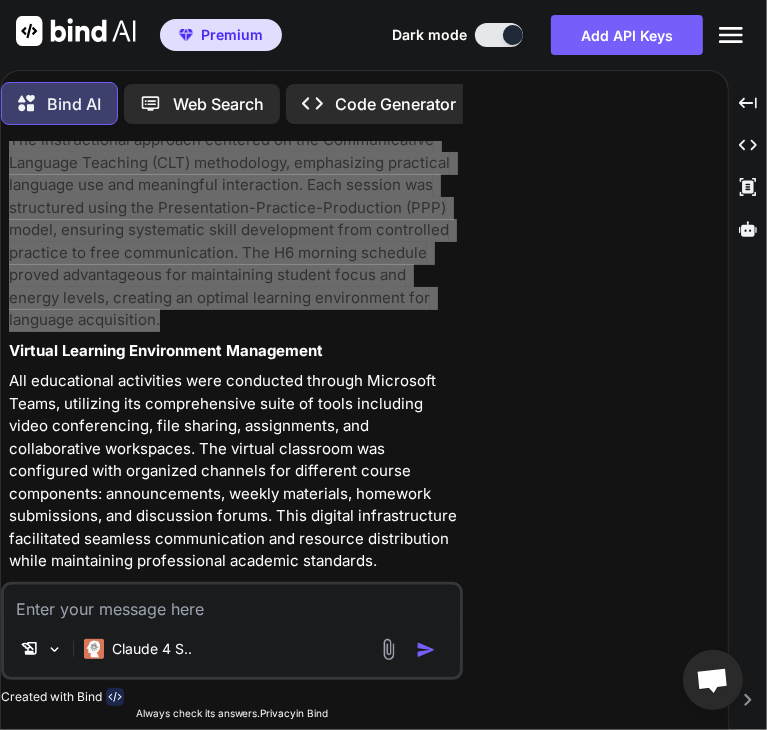 scroll, scrollTop: 7157, scrollLeft: 0, axis: vertical 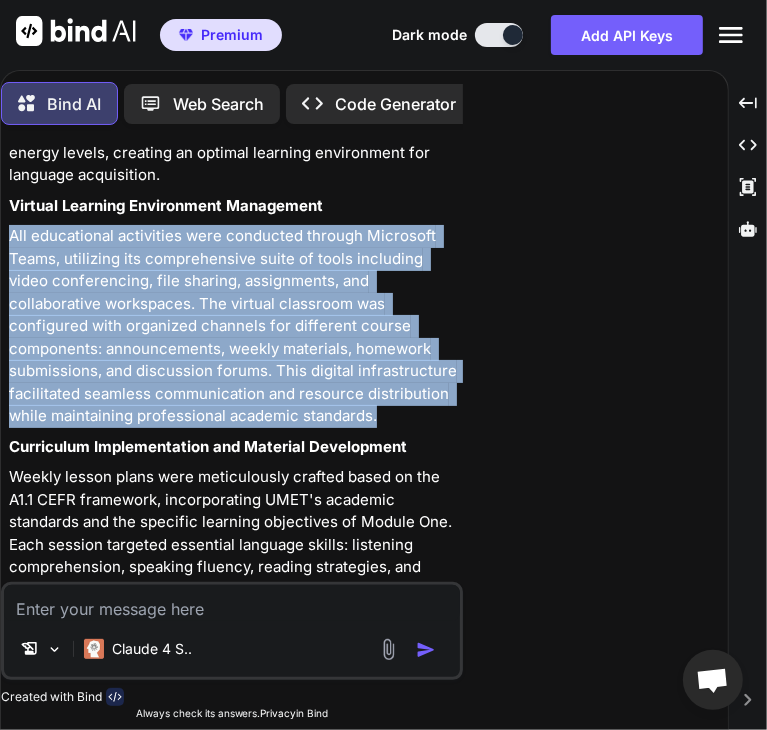 drag, startPoint x: 8, startPoint y: 232, endPoint x: 390, endPoint y: 413, distance: 422.7115 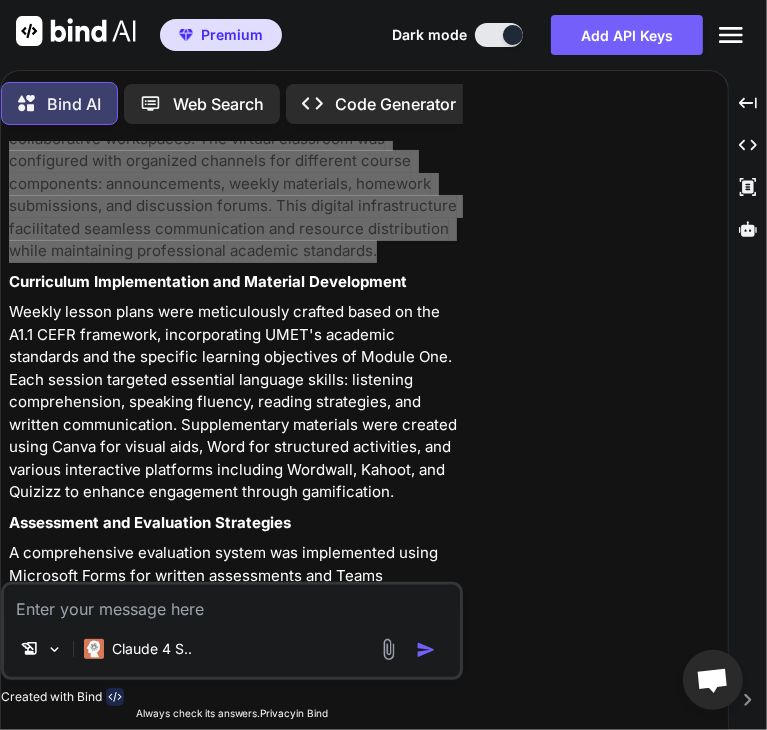 scroll, scrollTop: 7357, scrollLeft: 0, axis: vertical 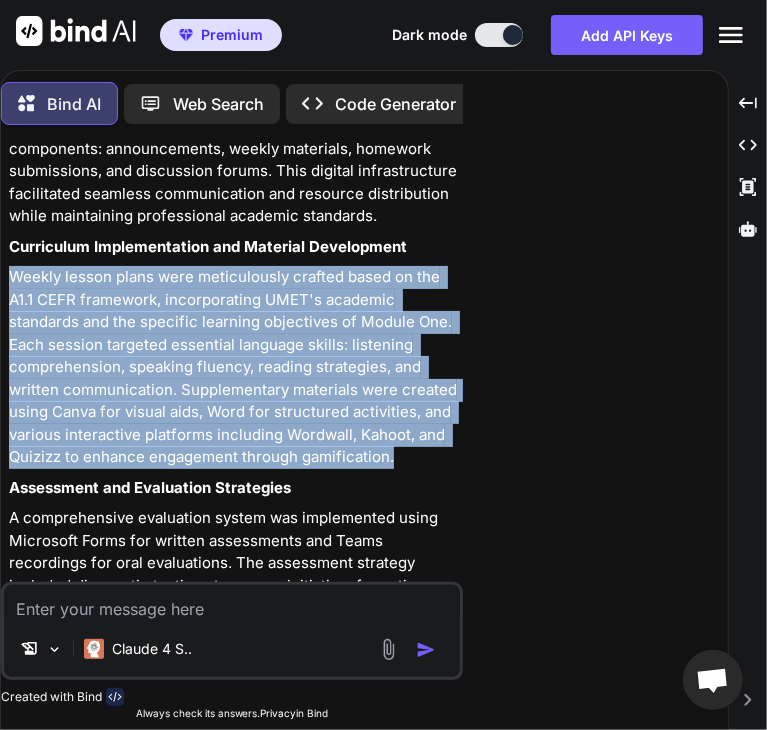 drag, startPoint x: 8, startPoint y: 272, endPoint x: 392, endPoint y: 459, distance: 427.1124 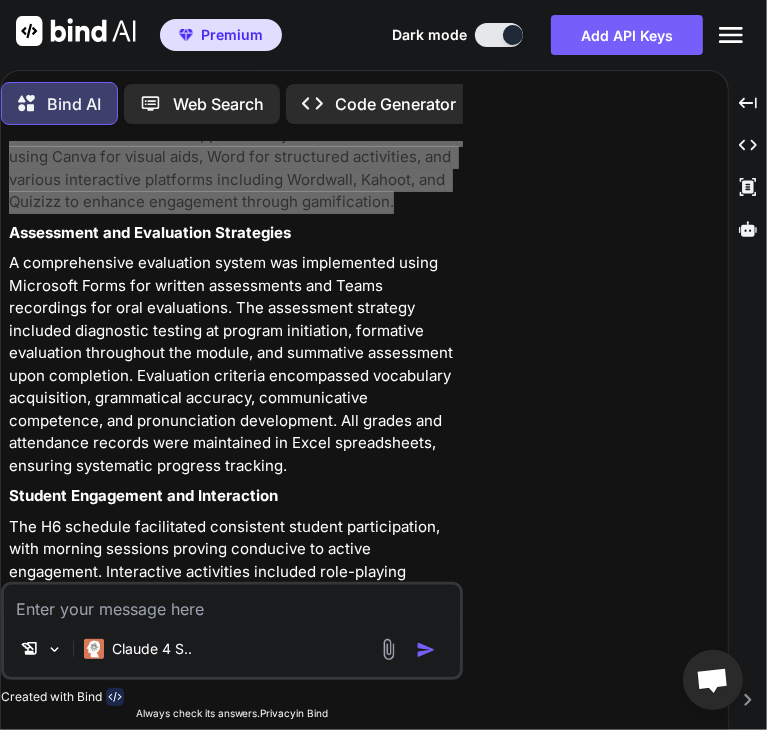 scroll, scrollTop: 7657, scrollLeft: 0, axis: vertical 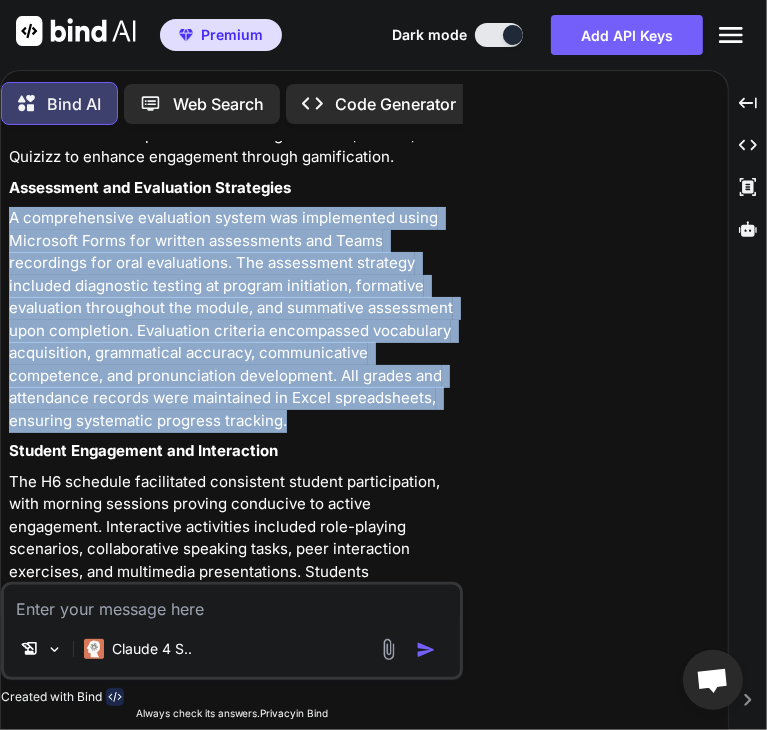 drag, startPoint x: 12, startPoint y: 218, endPoint x: 293, endPoint y: 417, distance: 344.32834 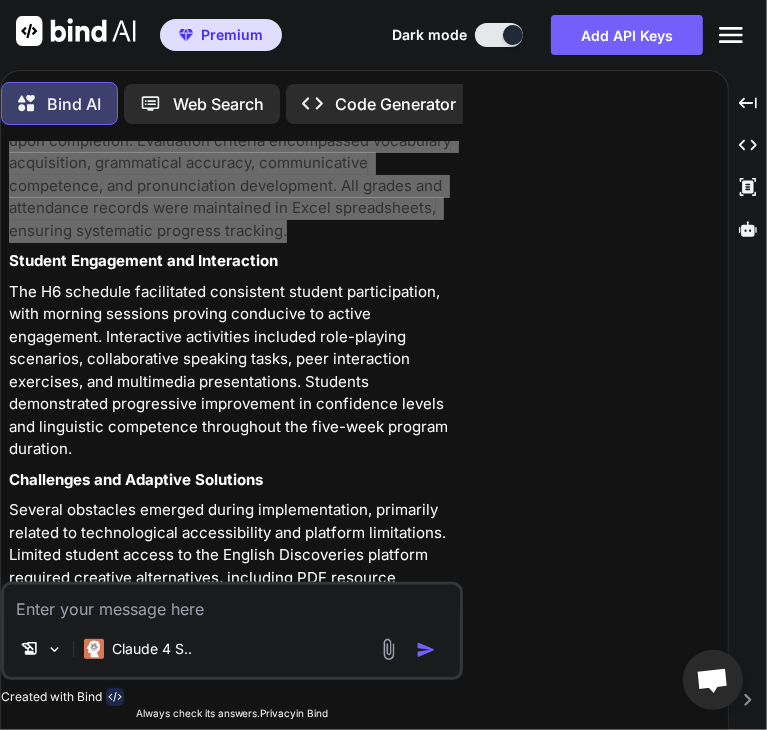 scroll, scrollTop: 7857, scrollLeft: 0, axis: vertical 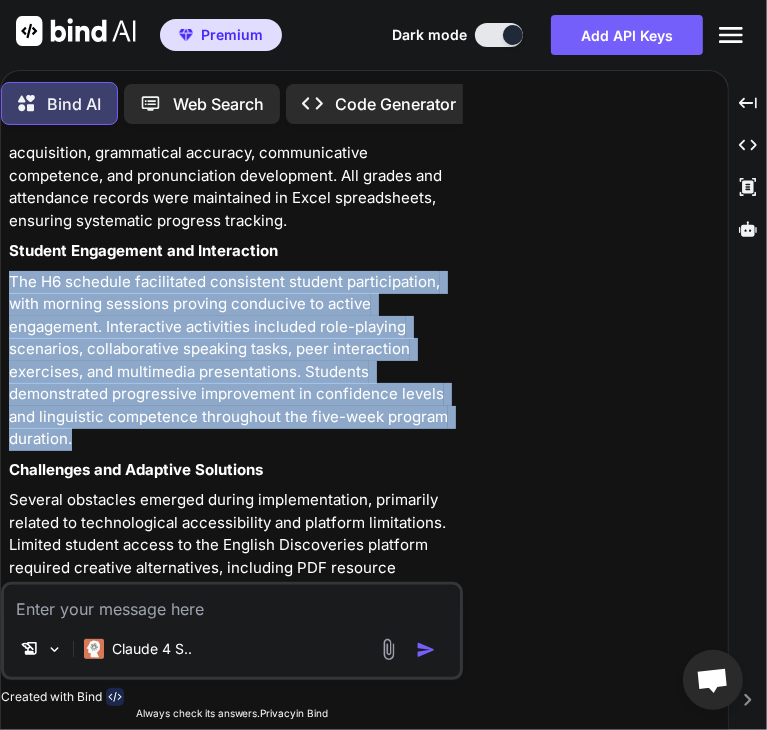 drag, startPoint x: 10, startPoint y: 277, endPoint x: 85, endPoint y: 434, distance: 173.99425 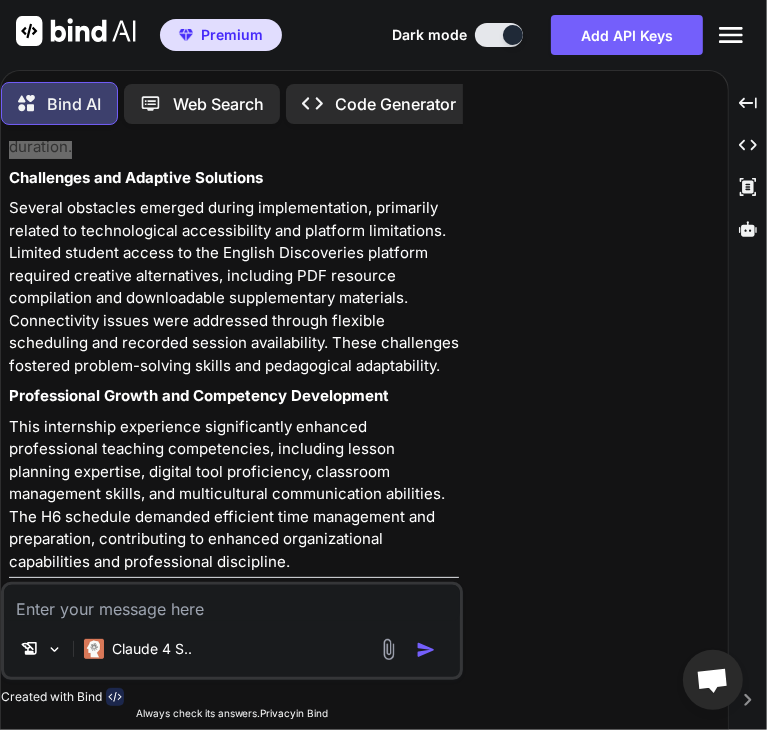 scroll, scrollTop: 8157, scrollLeft: 0, axis: vertical 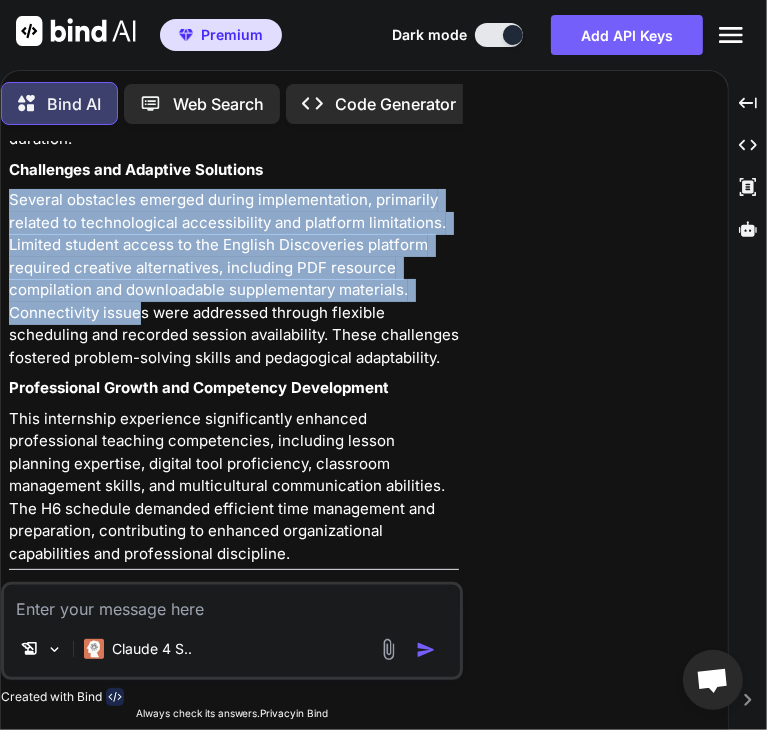 drag, startPoint x: 11, startPoint y: 199, endPoint x: 140, endPoint y: 314, distance: 172.81783 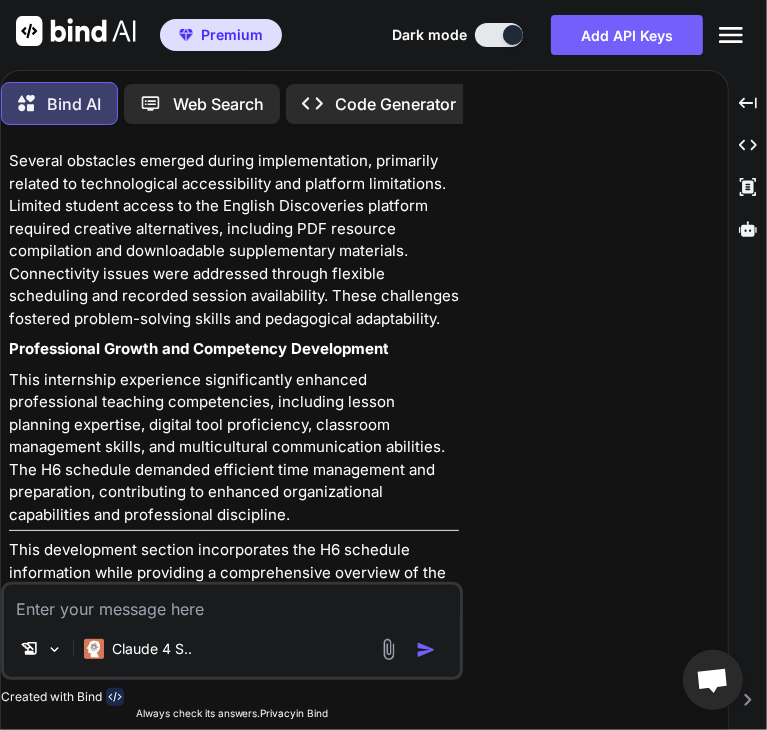 scroll, scrollTop: 8201, scrollLeft: 0, axis: vertical 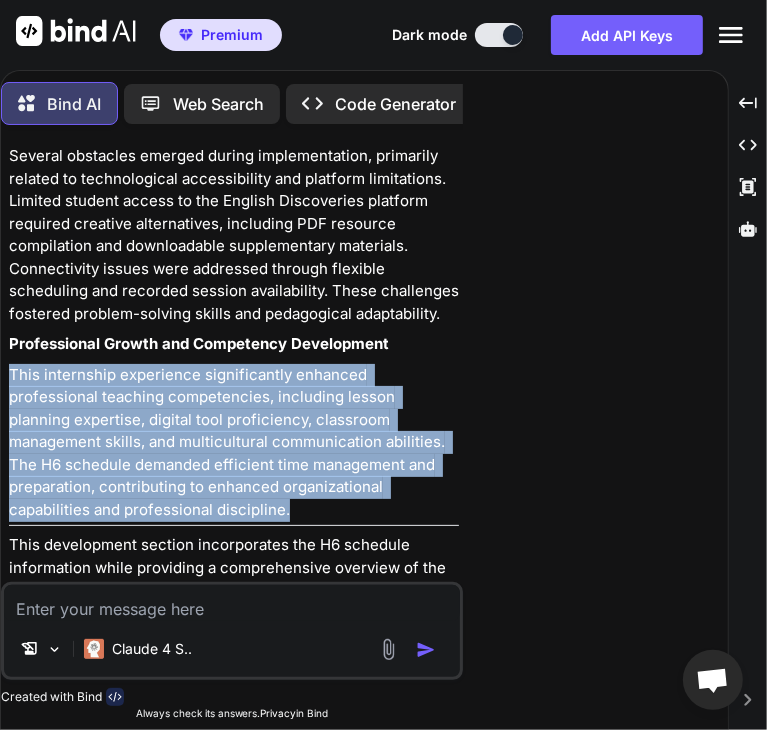 drag, startPoint x: 9, startPoint y: 370, endPoint x: 174, endPoint y: 502, distance: 211.3031 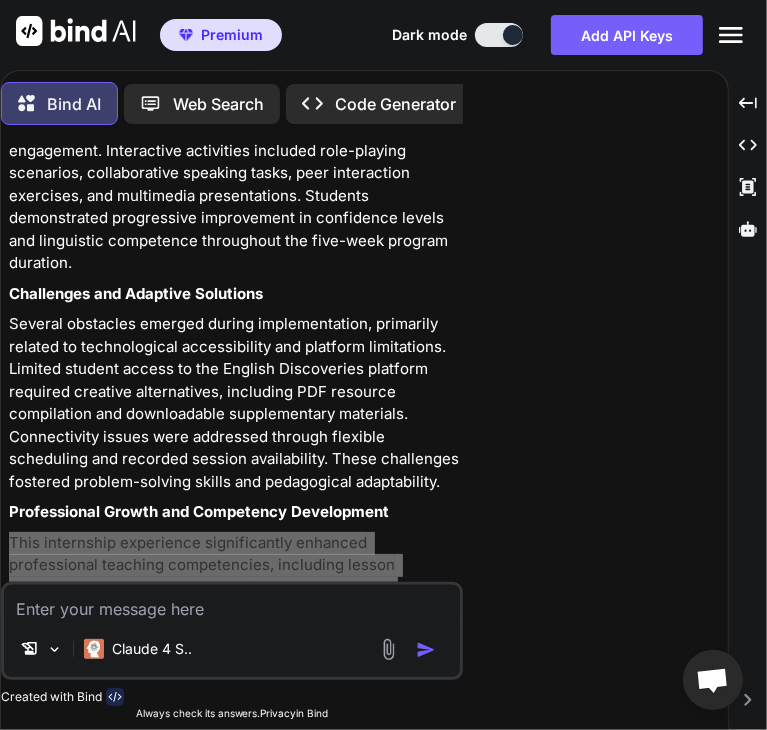 scroll, scrollTop: 8033, scrollLeft: 0, axis: vertical 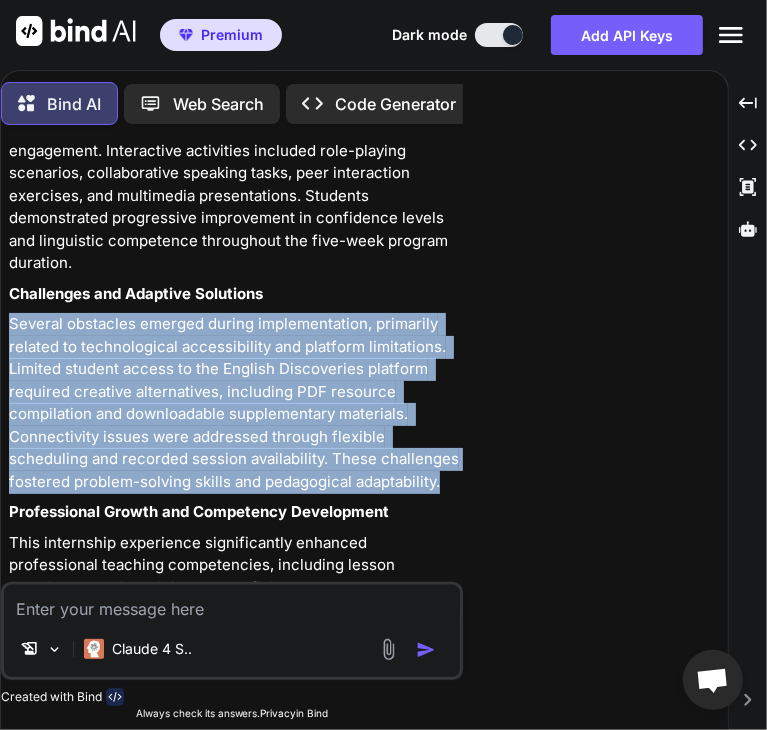 drag, startPoint x: 9, startPoint y: 327, endPoint x: 455, endPoint y: 486, distance: 473.49445 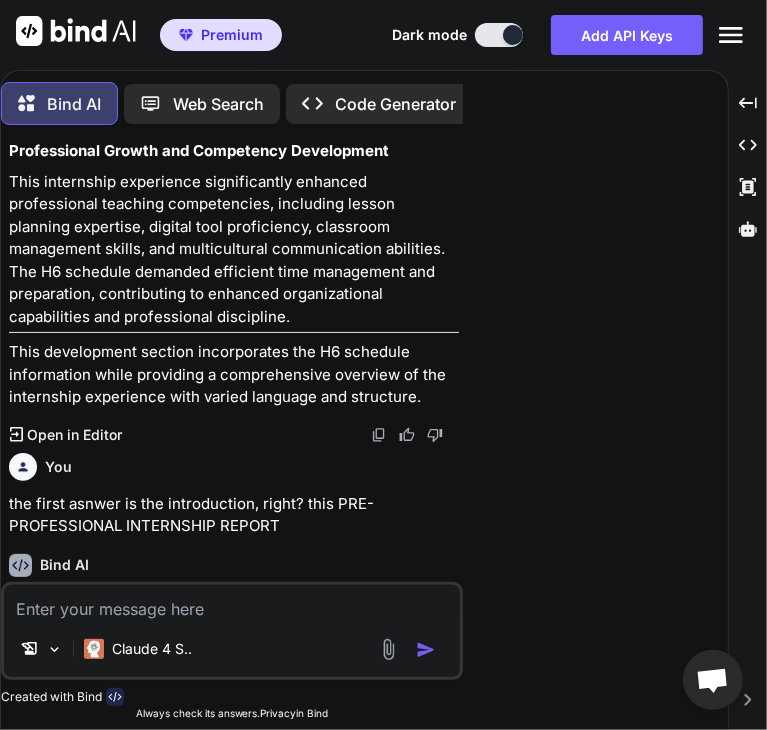 scroll, scrollTop: 8433, scrollLeft: 0, axis: vertical 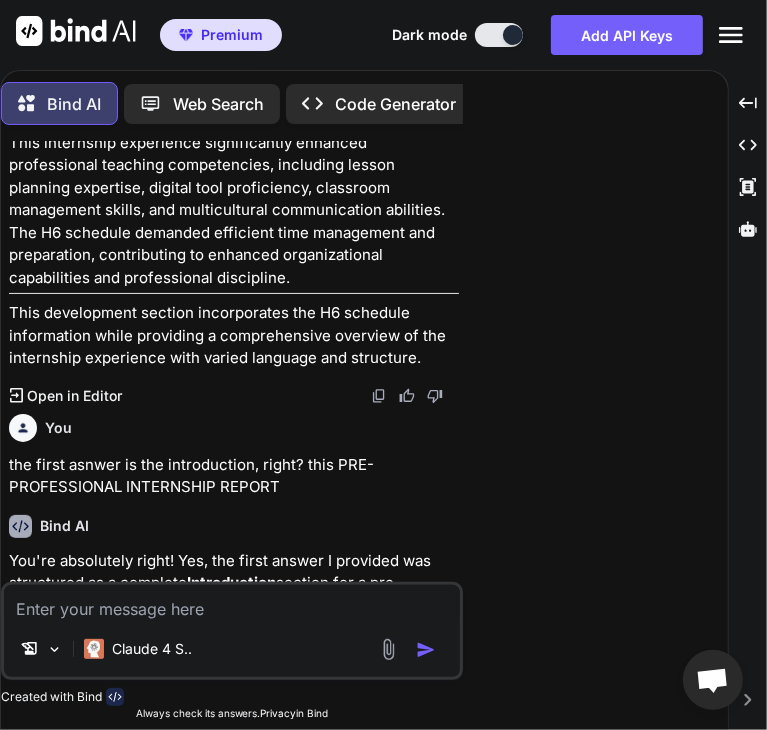click at bounding box center (232, 603) 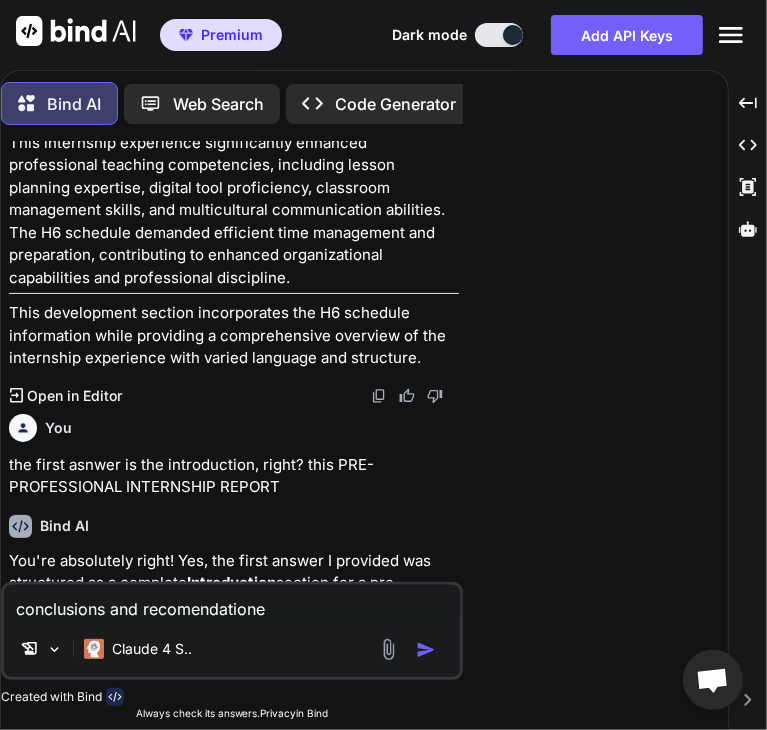 type on "conclusions and recomendationes" 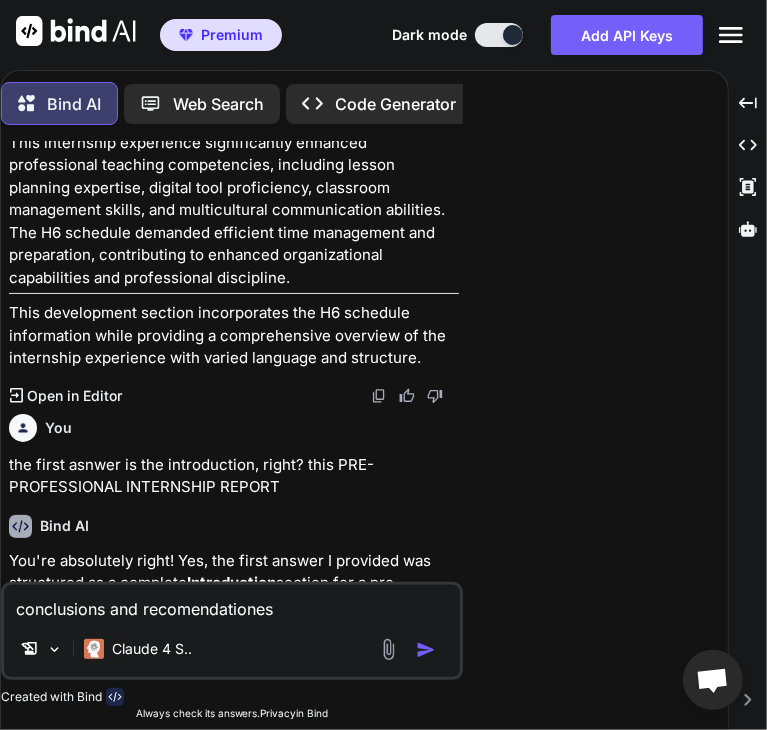 type 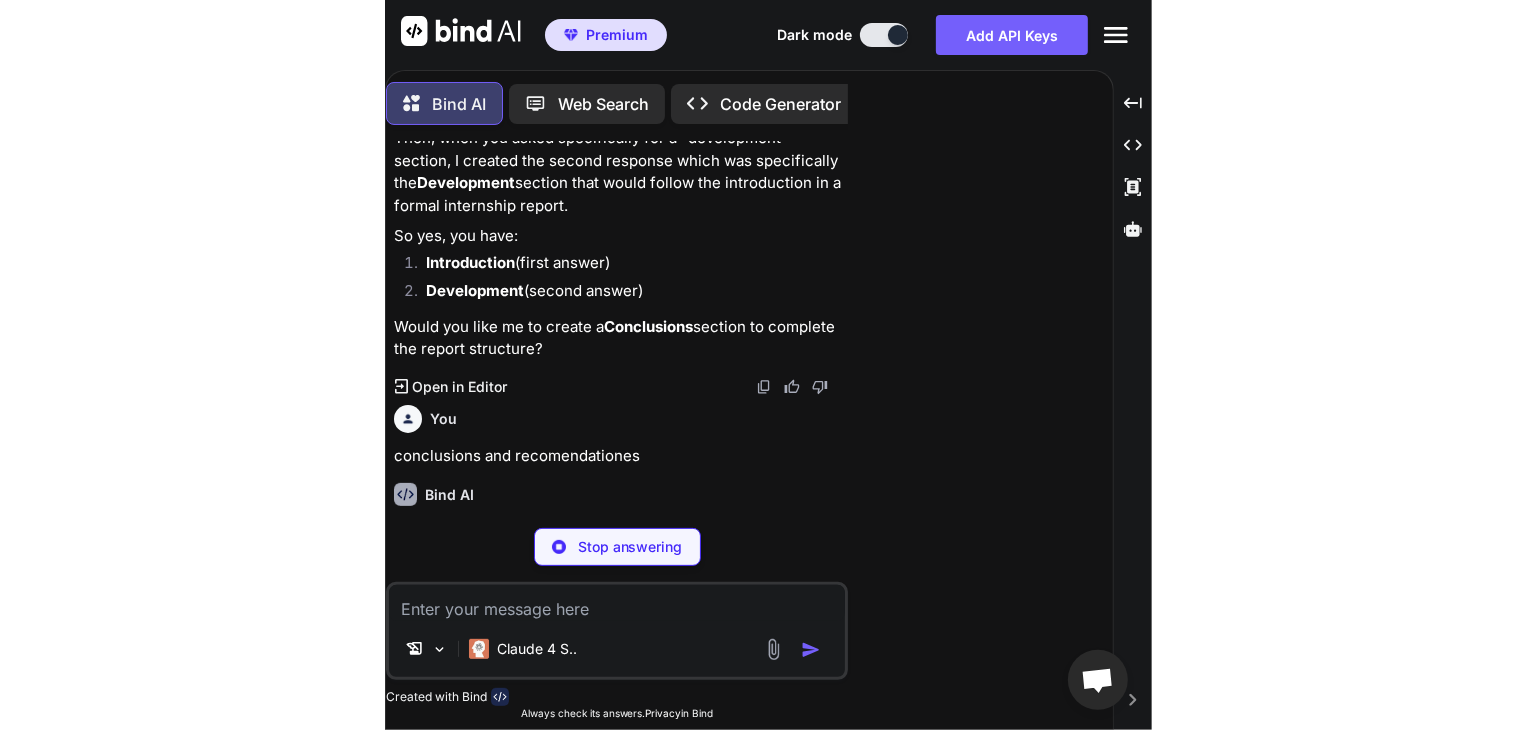 scroll, scrollTop: 9168, scrollLeft: 0, axis: vertical 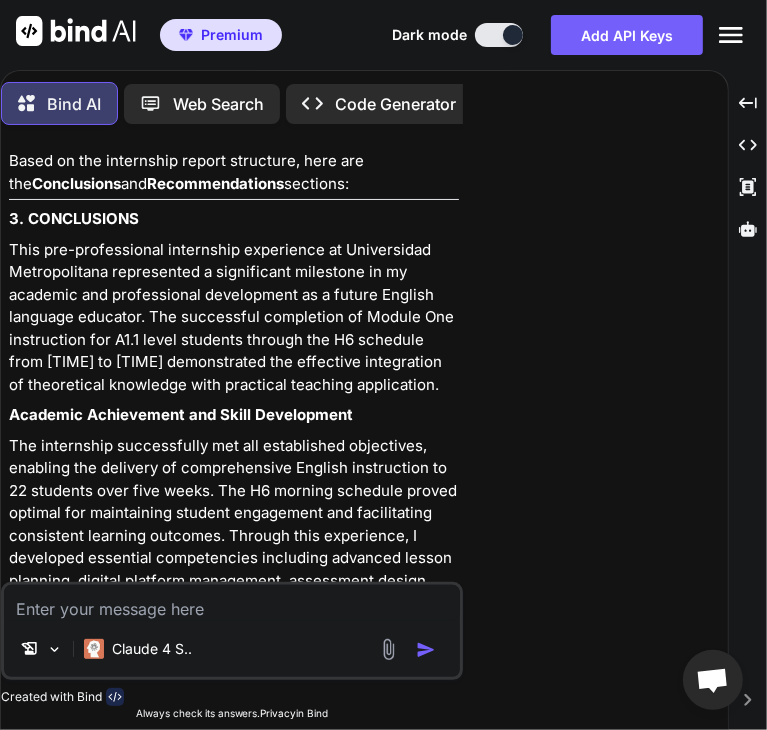 drag, startPoint x: 8, startPoint y: 222, endPoint x: 416, endPoint y: 363, distance: 431.67697 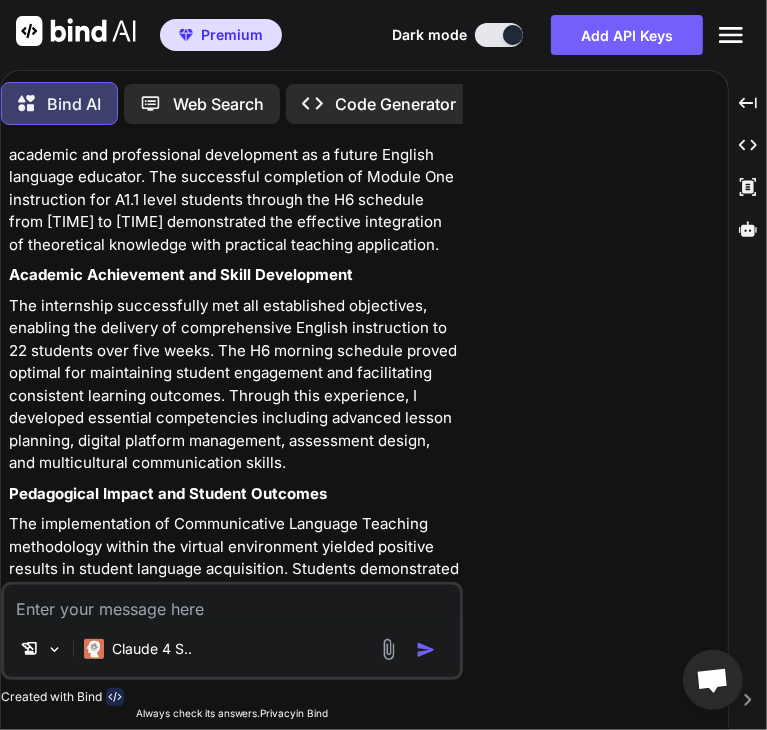 scroll, scrollTop: 9736, scrollLeft: 0, axis: vertical 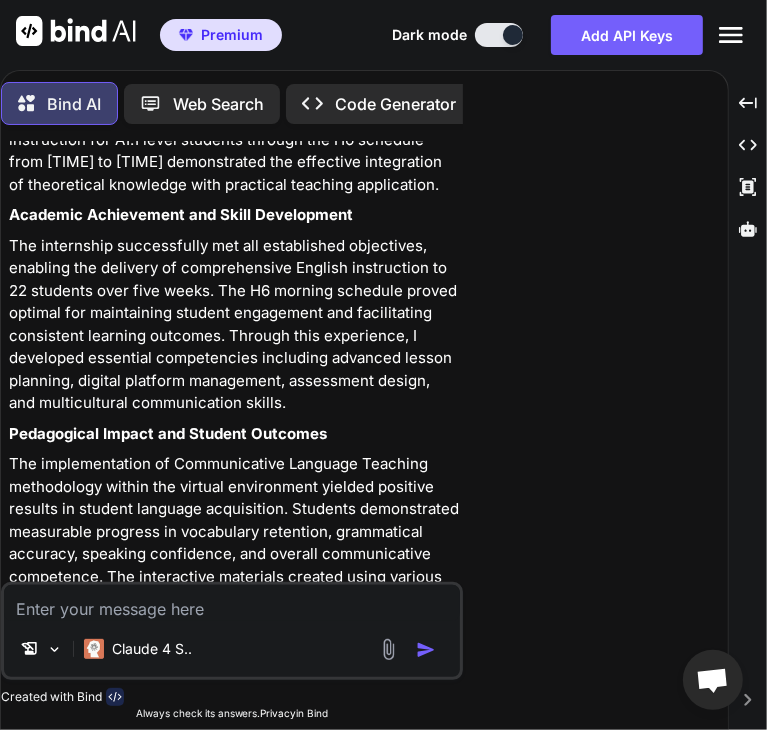 click on "The internship successfully met all established objectives, enabling the delivery of comprehensive English instruction to 22 students over five weeks. The H6 morning schedule proved optimal for maintaining student engagement and facilitating consistent learning outcomes. Through this experience, I developed essential competencies including advanced lesson planning, digital platform management, assessment design, and multicultural communication skills." at bounding box center (234, 325) 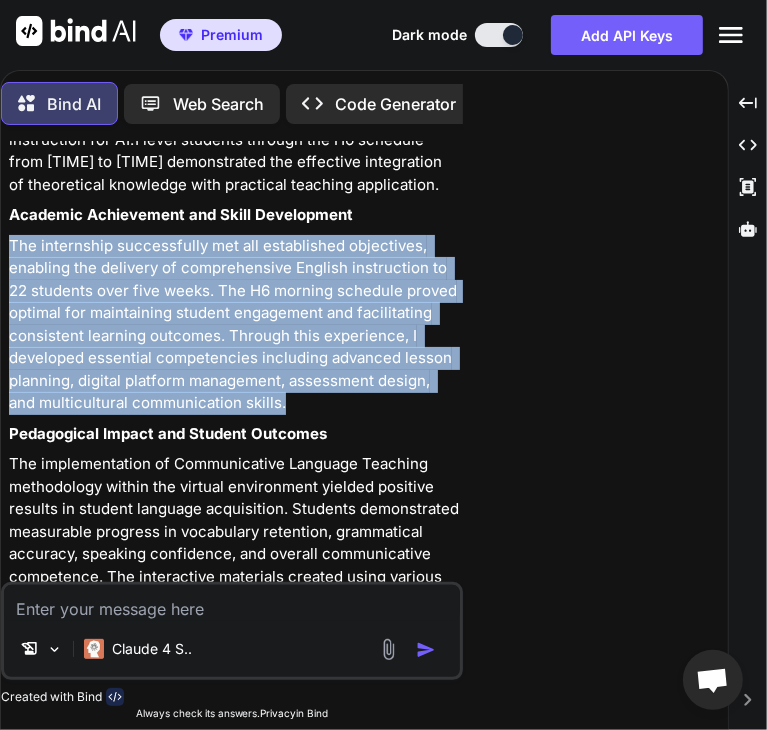 drag, startPoint x: 10, startPoint y: 224, endPoint x: 285, endPoint y: 377, distance: 314.6967 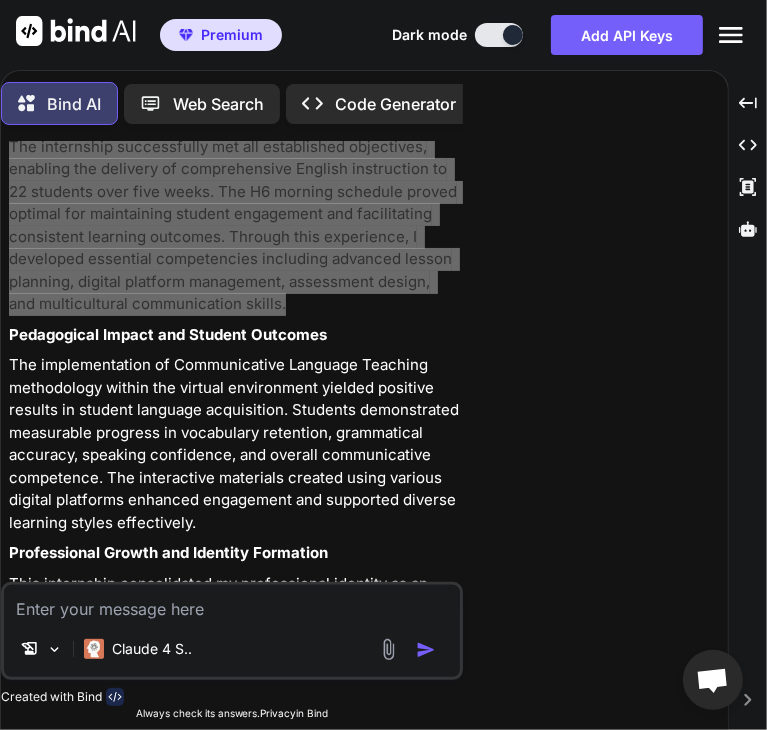 scroll, scrollTop: 9836, scrollLeft: 0, axis: vertical 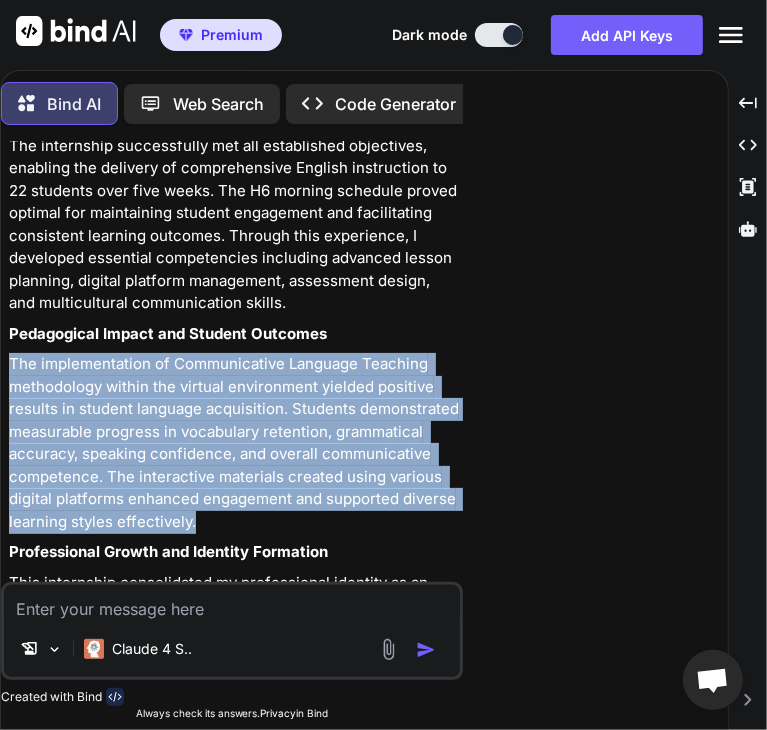 drag, startPoint x: 8, startPoint y: 334, endPoint x: 220, endPoint y: 497, distance: 267.41916 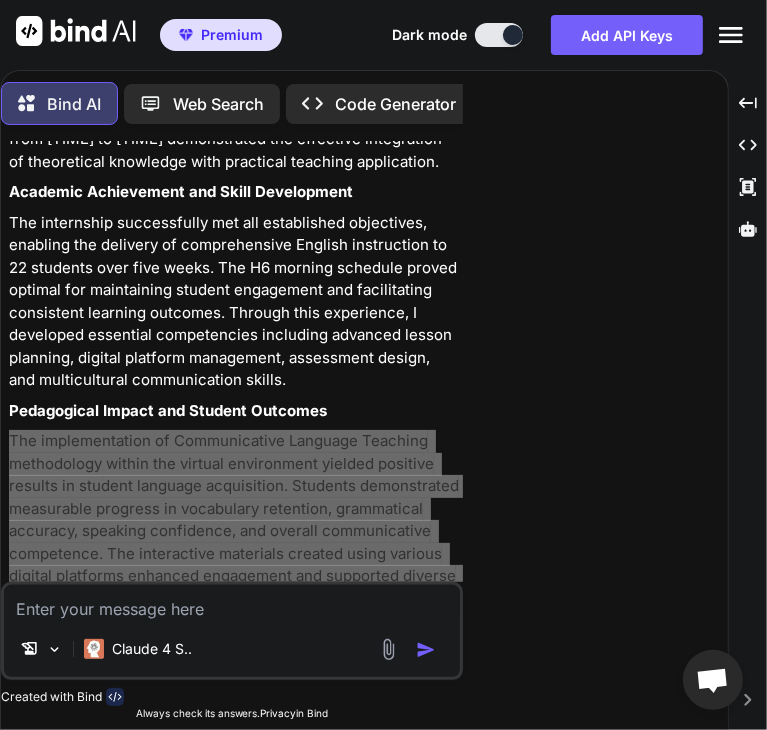 scroll, scrollTop: 9736, scrollLeft: 0, axis: vertical 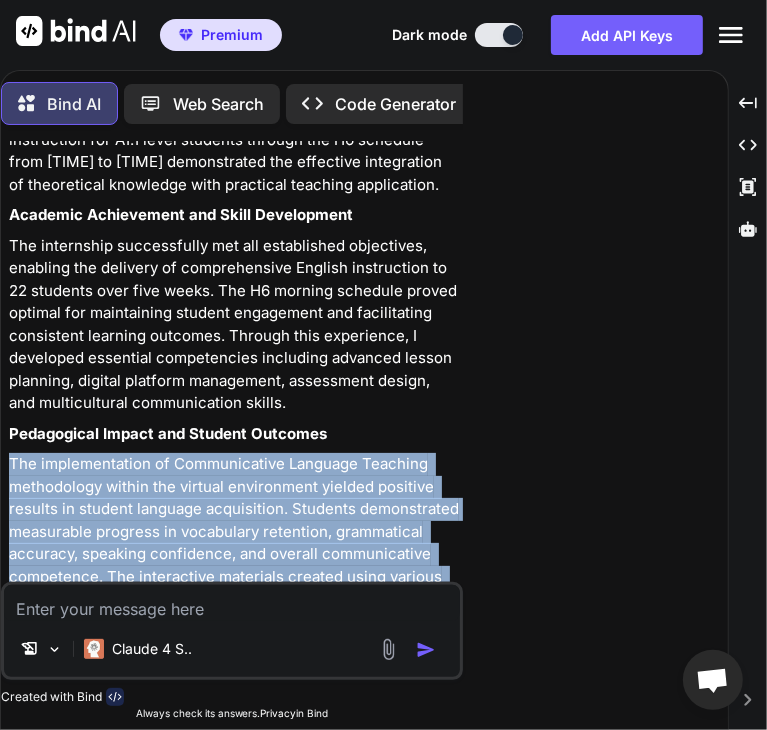 click on "The internship successfully met all established objectives, enabling the delivery of comprehensive English instruction to 22 students over five weeks. The H6 morning schedule proved optimal for maintaining student engagement and facilitating consistent learning outcomes. Through this experience, I developed essential competencies including advanced lesson planning, digital platform management, assessment design, and multicultural communication skills." at bounding box center [234, 325] 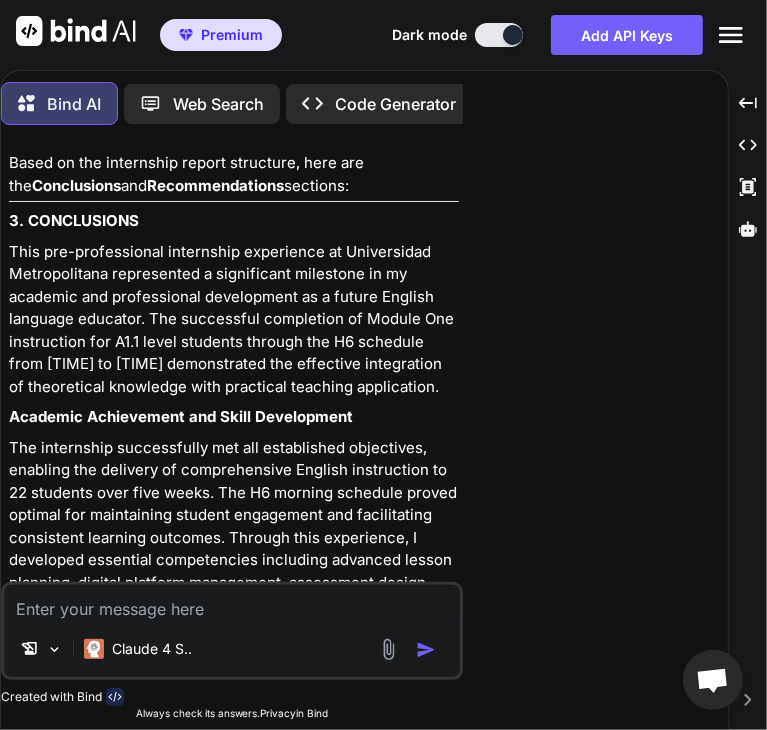 scroll, scrollTop: 9536, scrollLeft: 0, axis: vertical 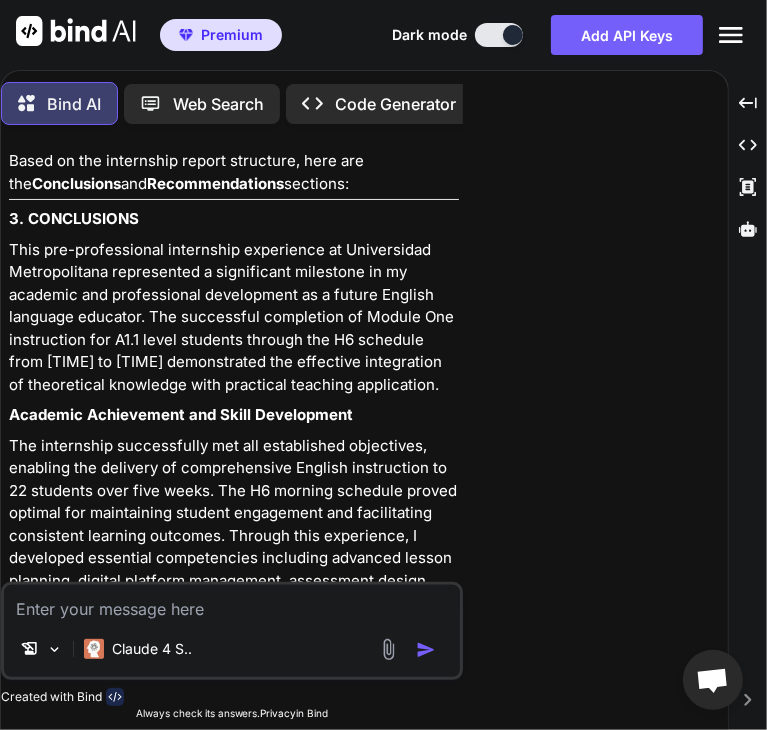 drag, startPoint x: 12, startPoint y: 224, endPoint x: 432, endPoint y: 361, distance: 441.77936 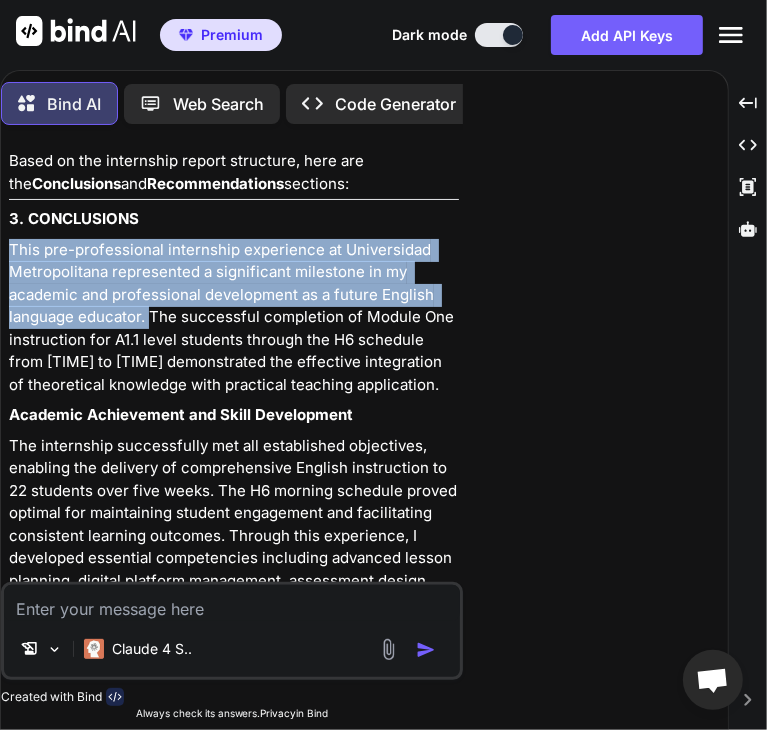 drag, startPoint x: 6, startPoint y: 225, endPoint x: 151, endPoint y: 289, distance: 158.49606 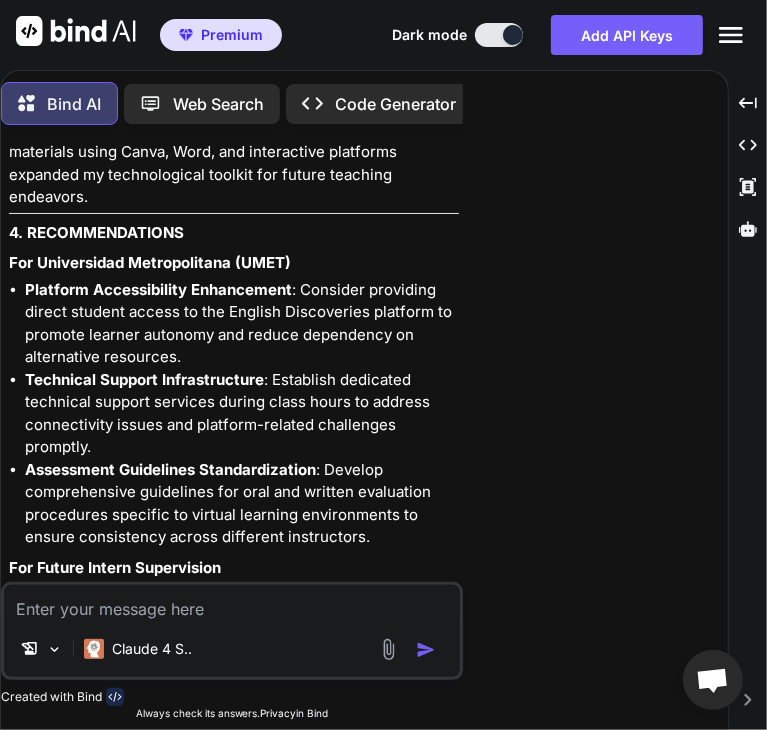 scroll, scrollTop: 10536, scrollLeft: 0, axis: vertical 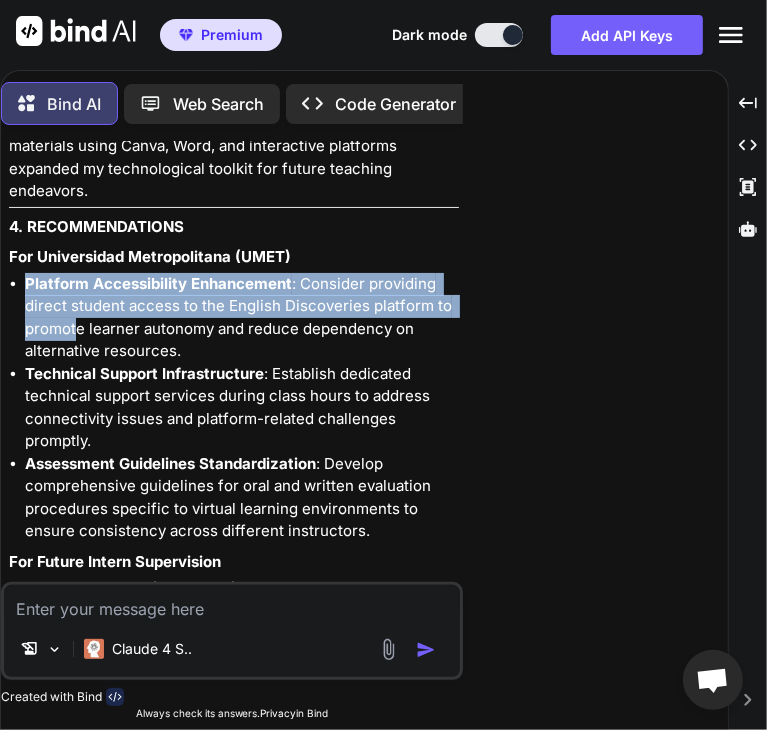drag, startPoint x: 28, startPoint y: 257, endPoint x: 75, endPoint y: 313, distance: 73.109505 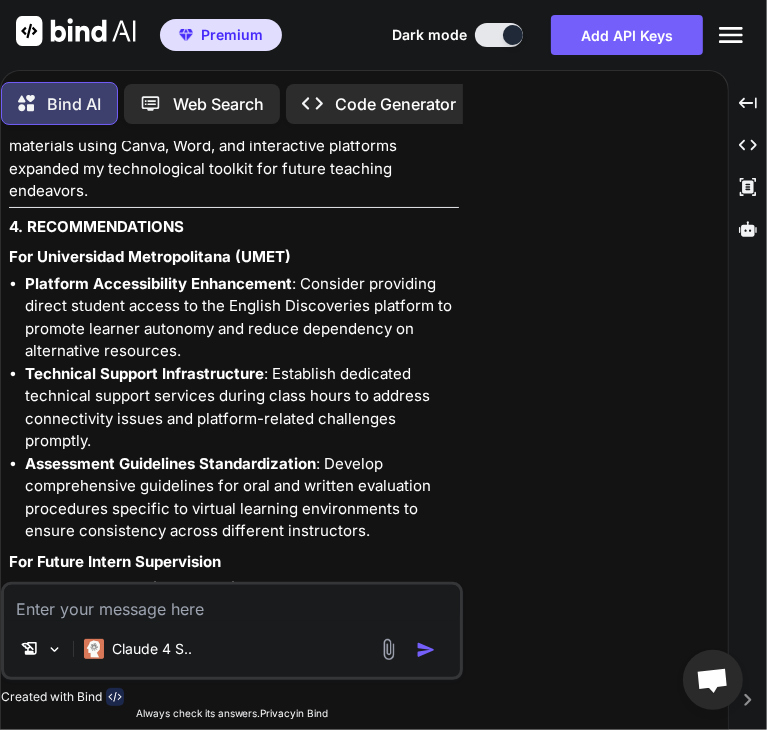 click on "For Universidad Metropolitana (UMET)" at bounding box center (150, 256) 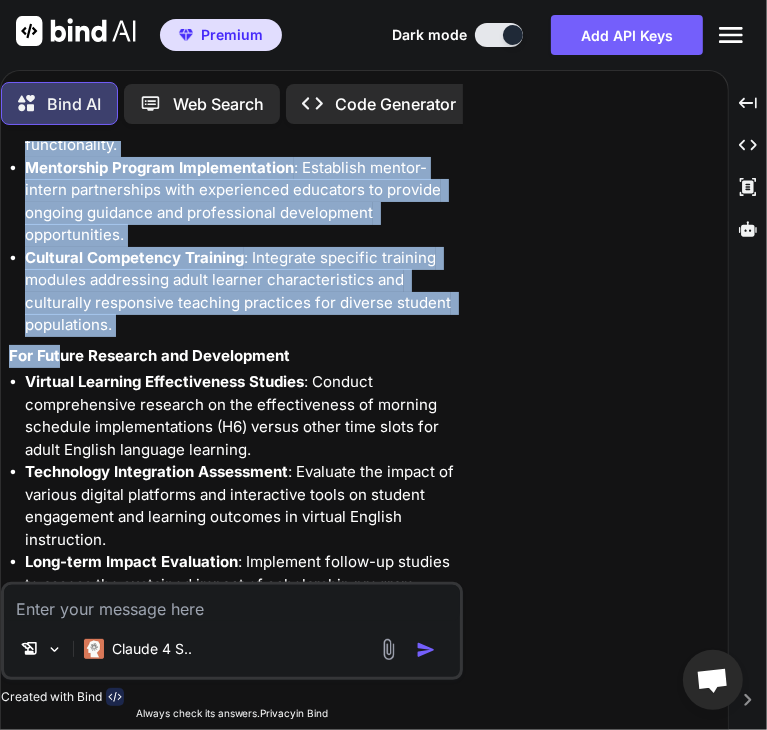 scroll, scrollTop: 11636, scrollLeft: 0, axis: vertical 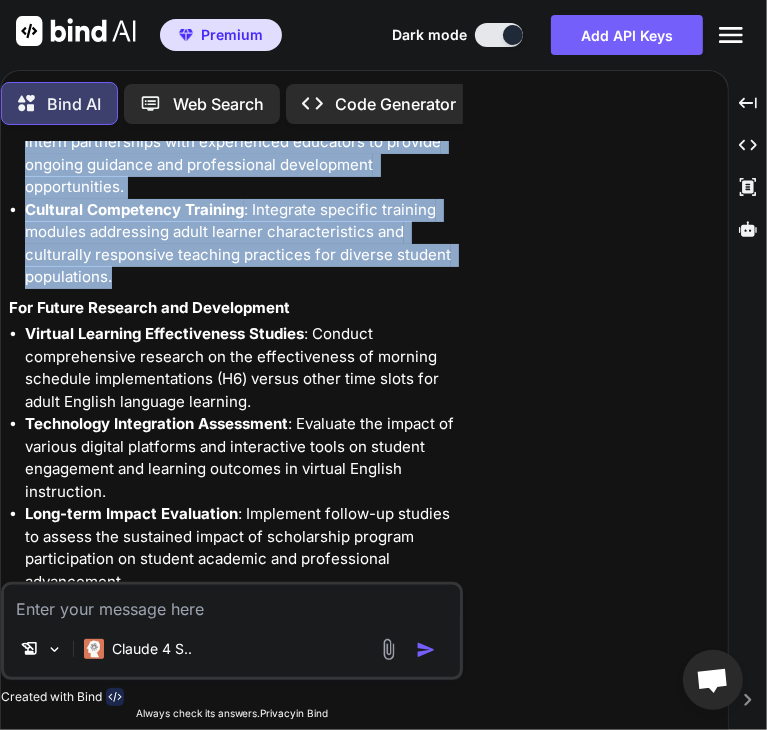 drag, startPoint x: 8, startPoint y: 230, endPoint x: 128, endPoint y: 255, distance: 122.57651 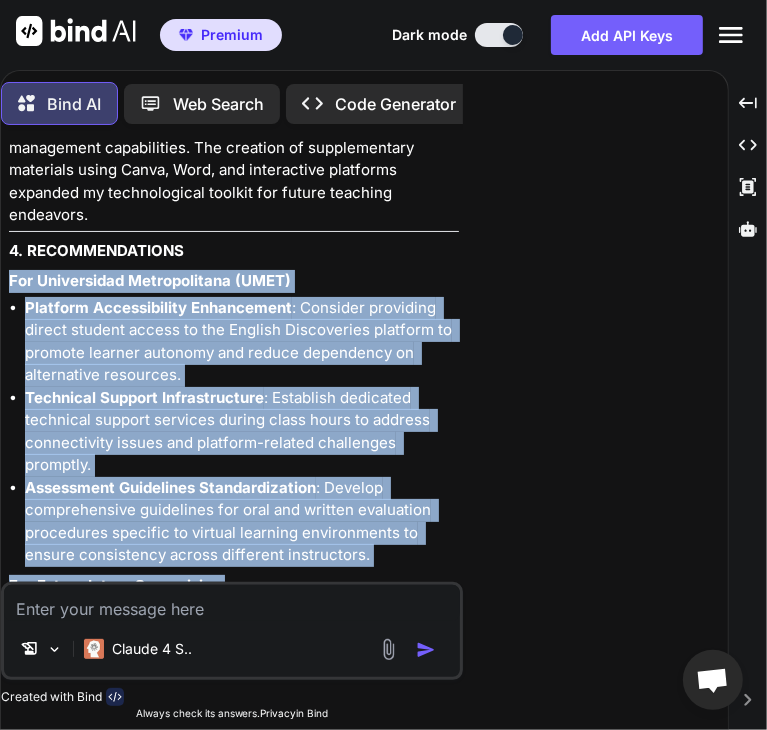 scroll, scrollTop: 10436, scrollLeft: 0, axis: vertical 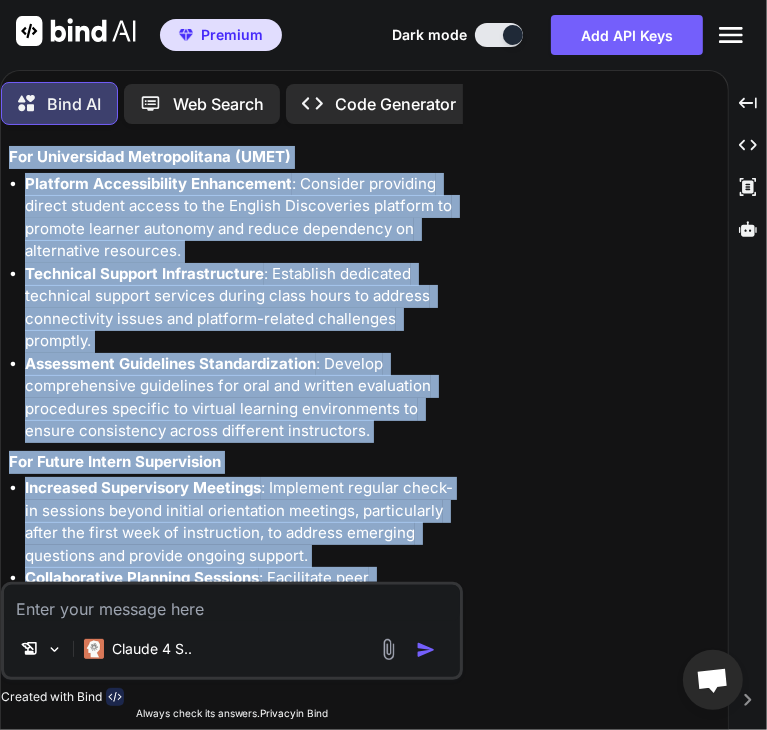 click on "Assessment Guidelines Standardization : Develop comprehensive guidelines for oral and written evaluation procedures specific to virtual learning environments to ensure consistency across different instructors." at bounding box center (242, 398) 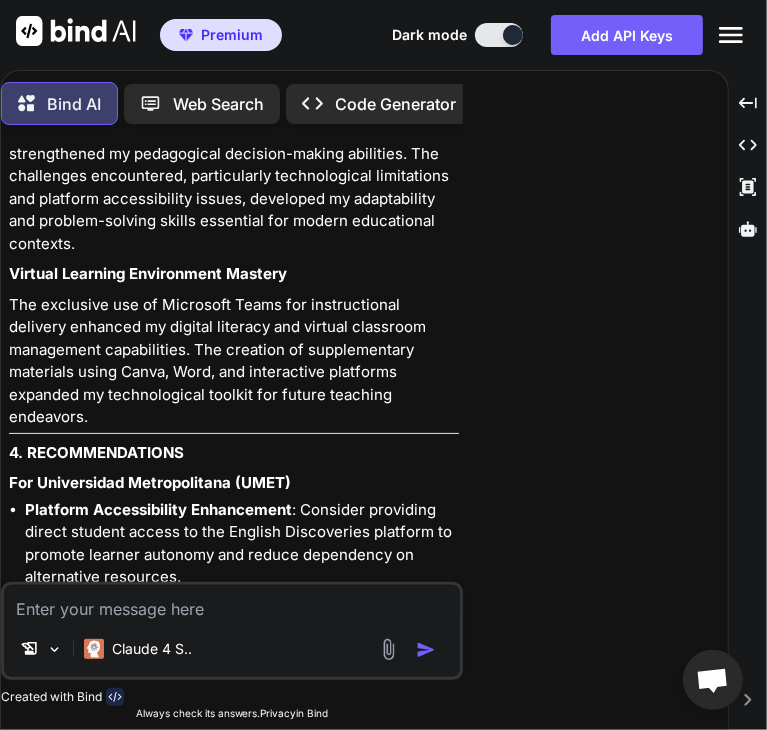 scroll, scrollTop: 10336, scrollLeft: 0, axis: vertical 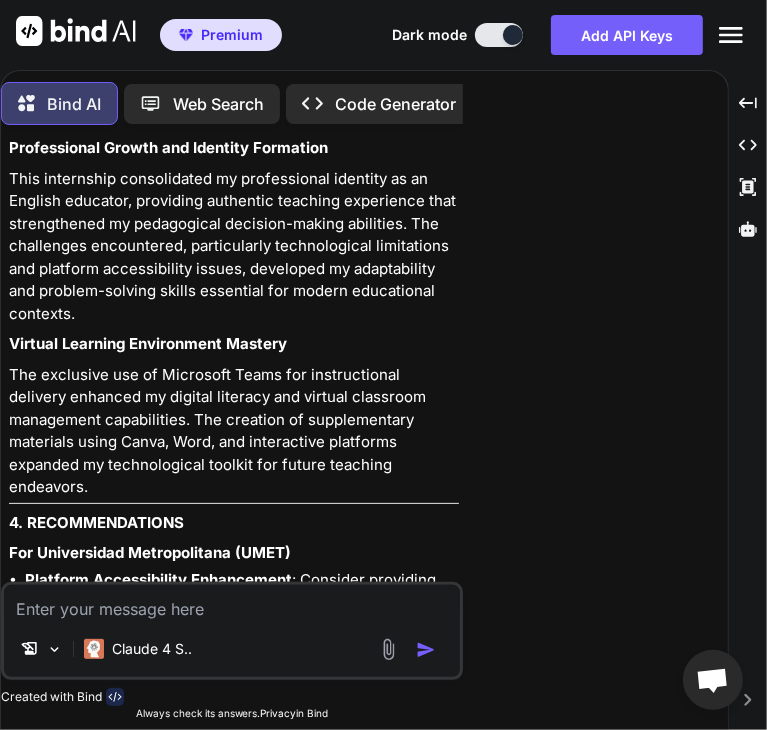 click at bounding box center (234, 503) 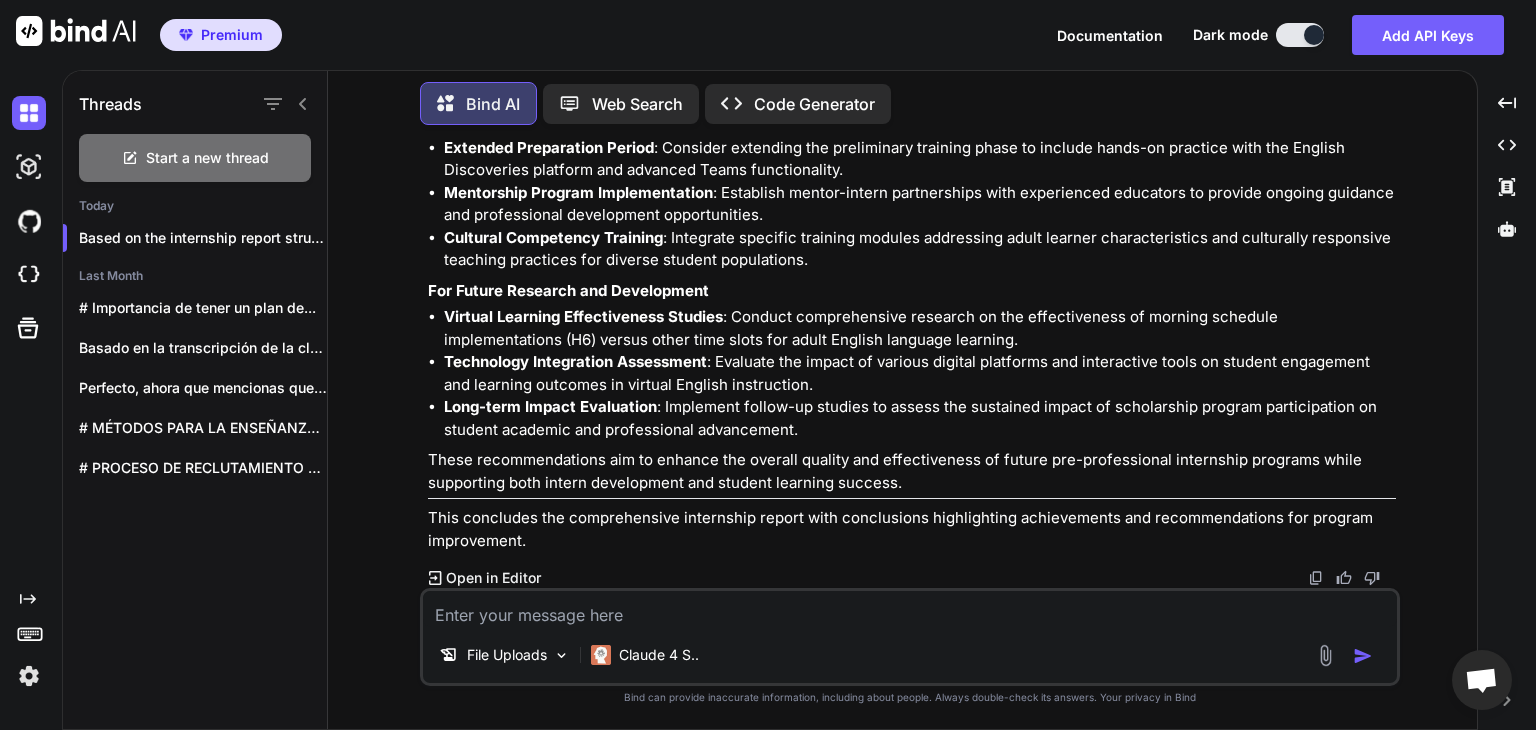 scroll, scrollTop: 6924, scrollLeft: 0, axis: vertical 